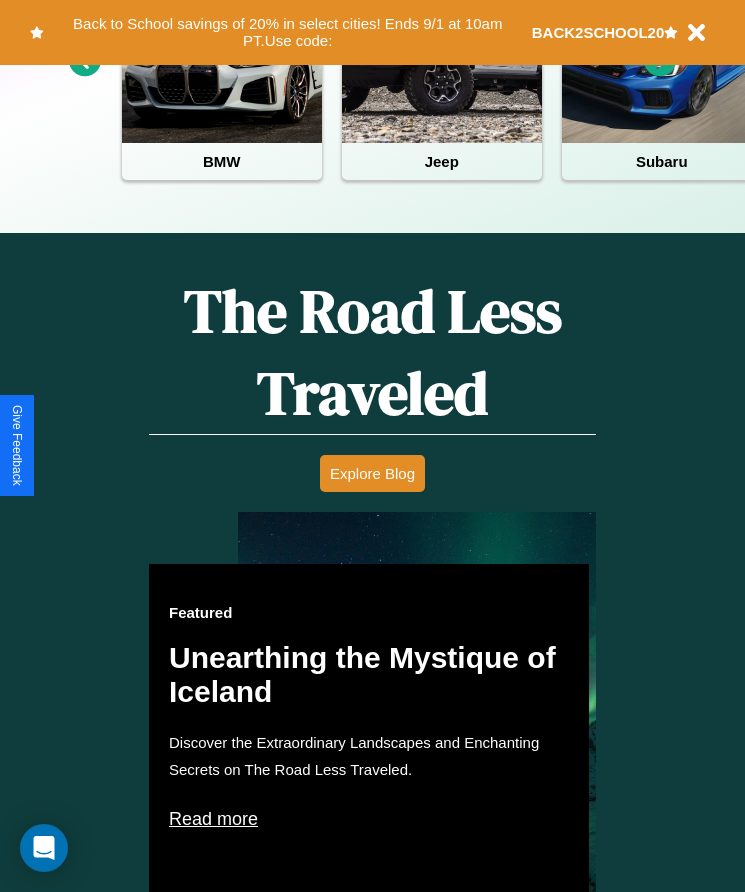 scroll, scrollTop: 817, scrollLeft: 0, axis: vertical 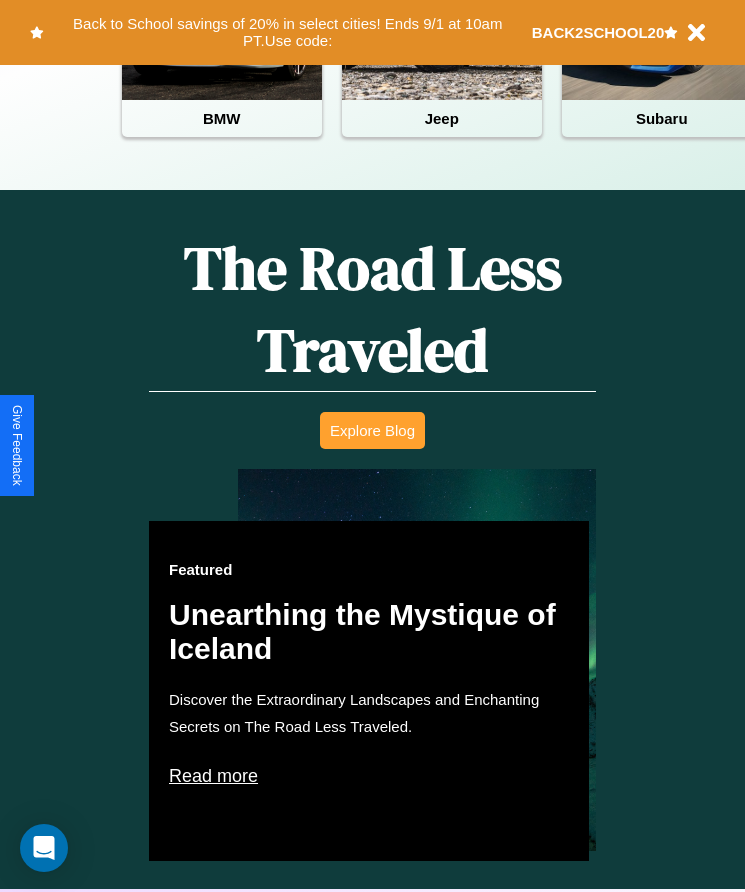 click on "Explore Blog" at bounding box center (372, 430) 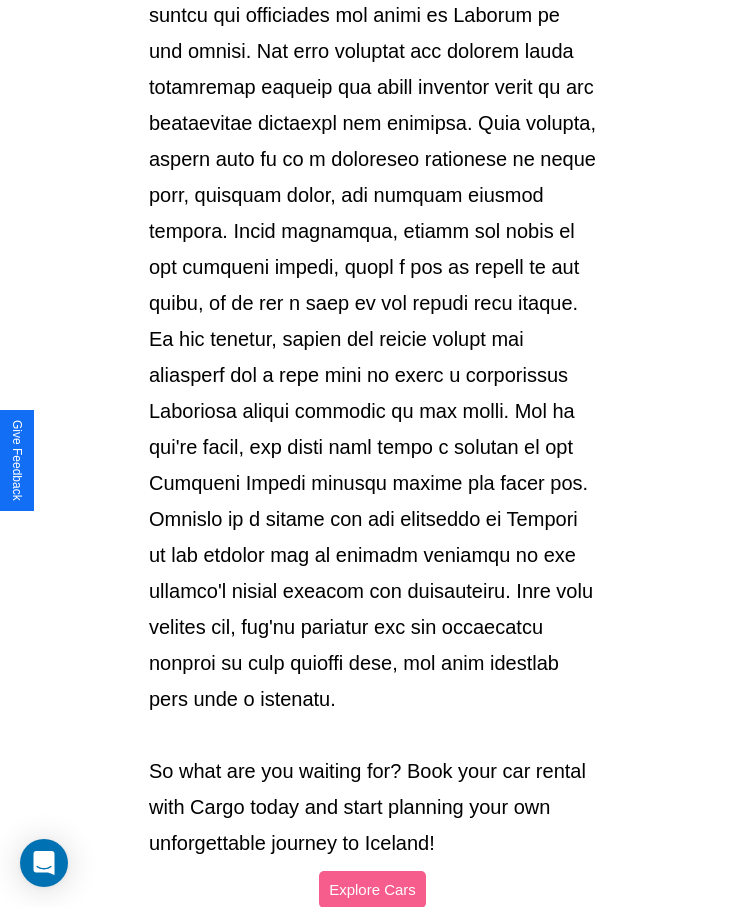 scroll, scrollTop: 2113, scrollLeft: 0, axis: vertical 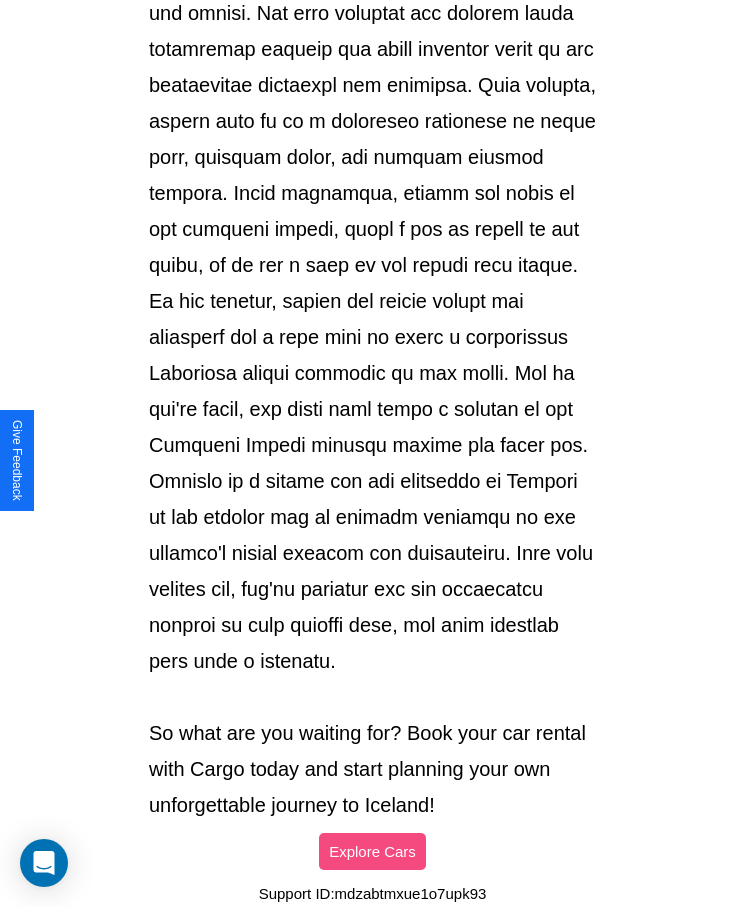 click on "Explore Cars" at bounding box center [372, 851] 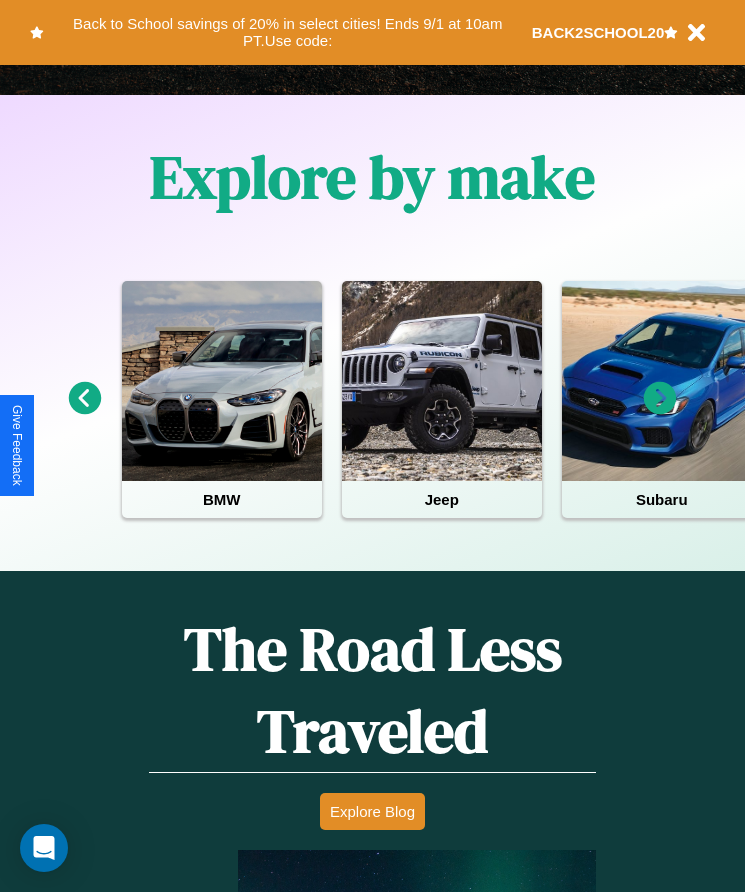 scroll, scrollTop: 334, scrollLeft: 0, axis: vertical 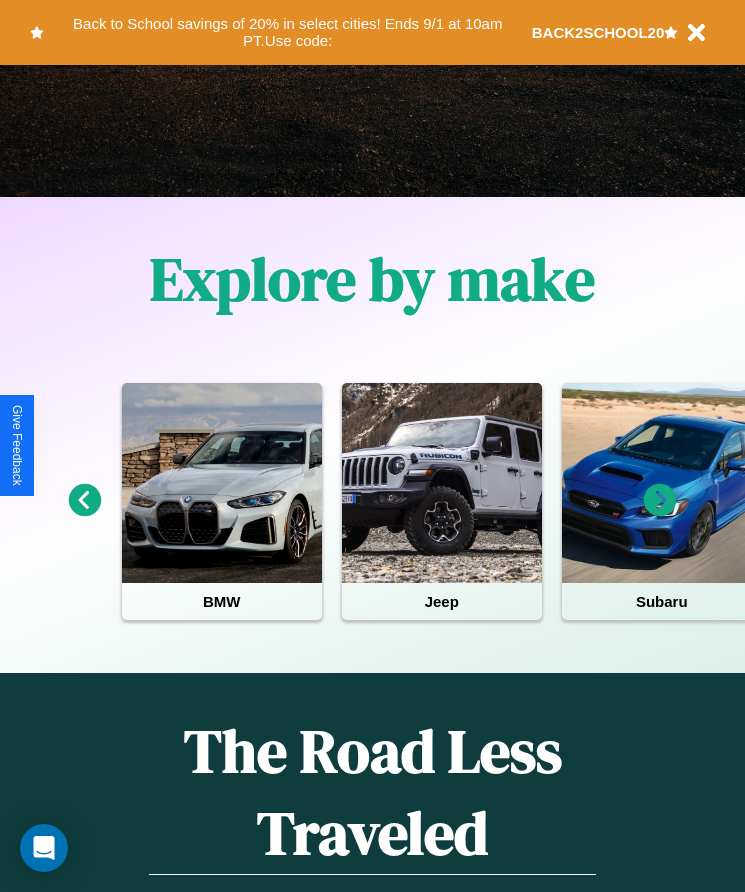 click 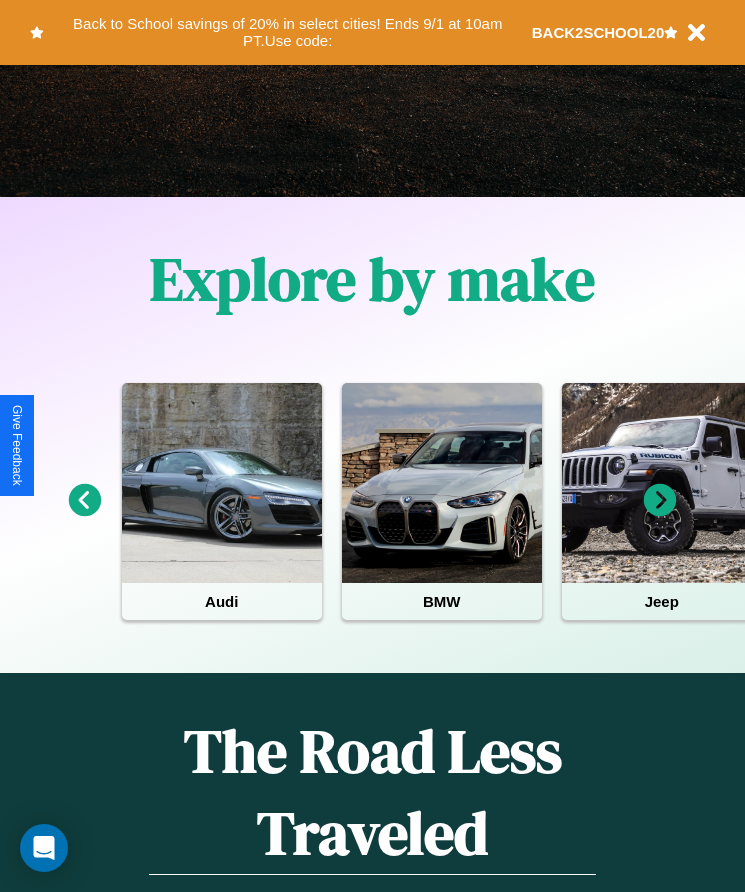 click 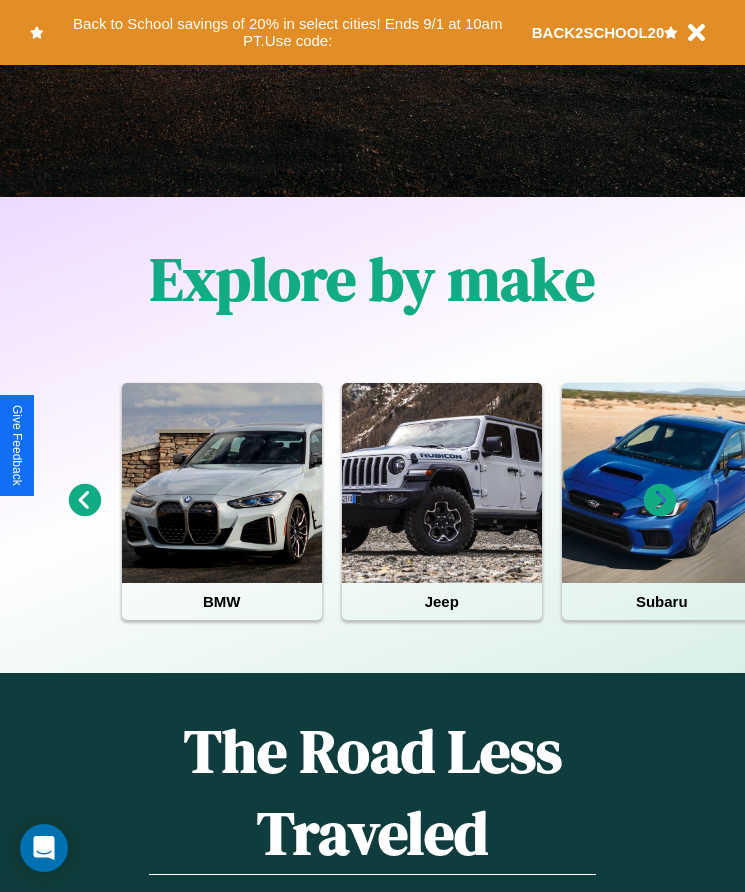 click 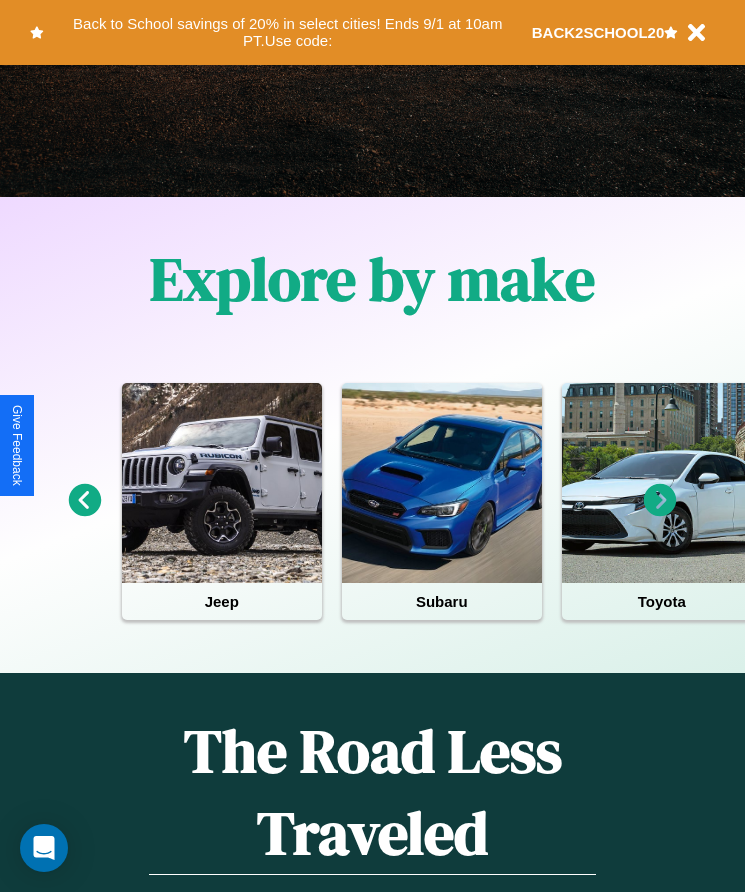 click 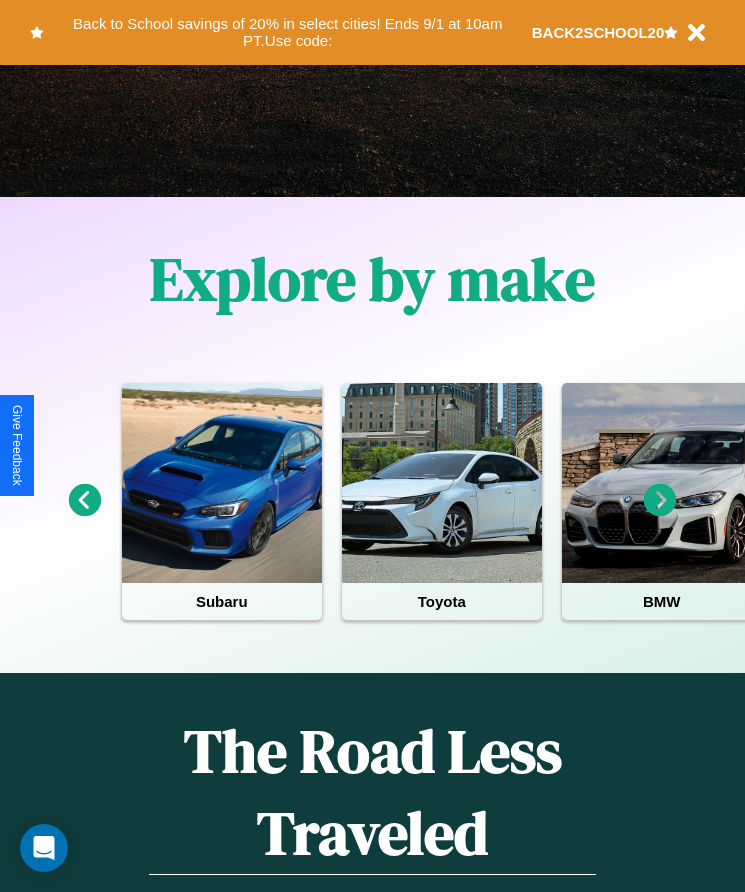 click 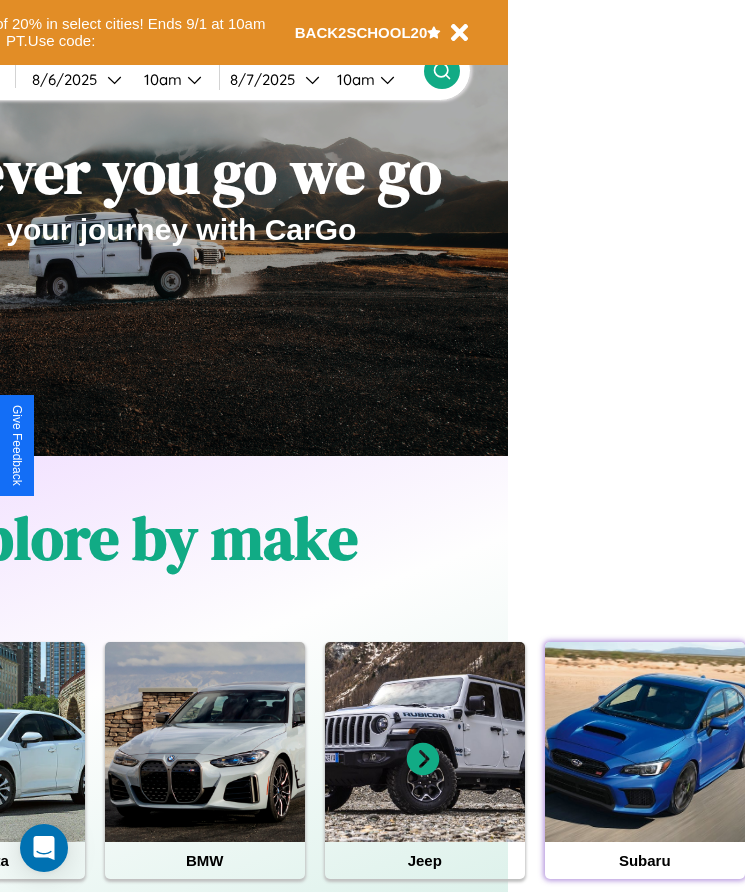 click at bounding box center (645, 742) 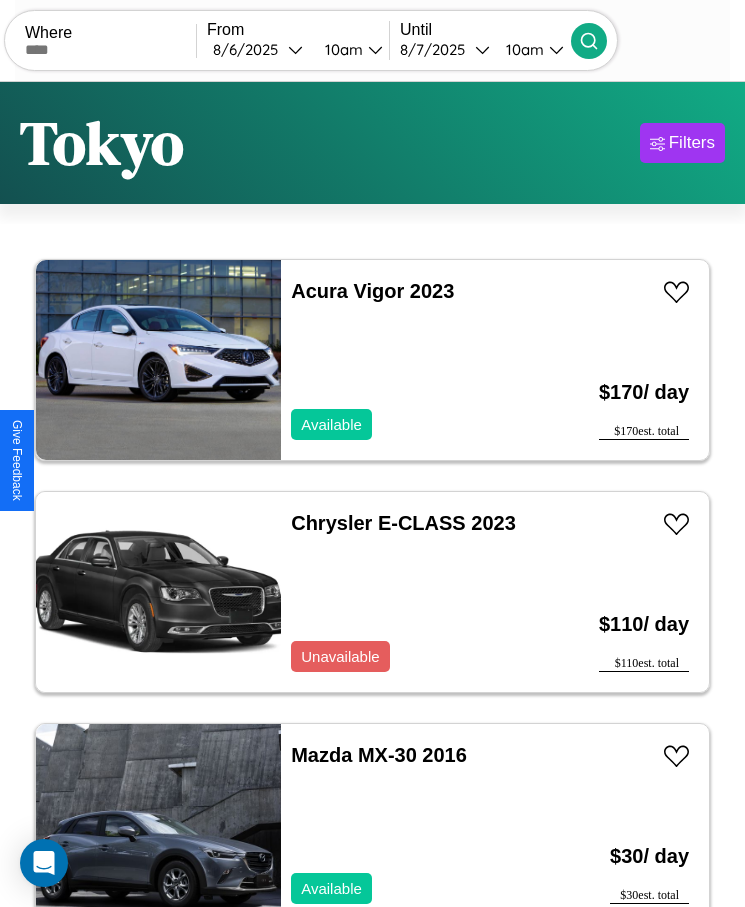 scroll, scrollTop: 50, scrollLeft: 0, axis: vertical 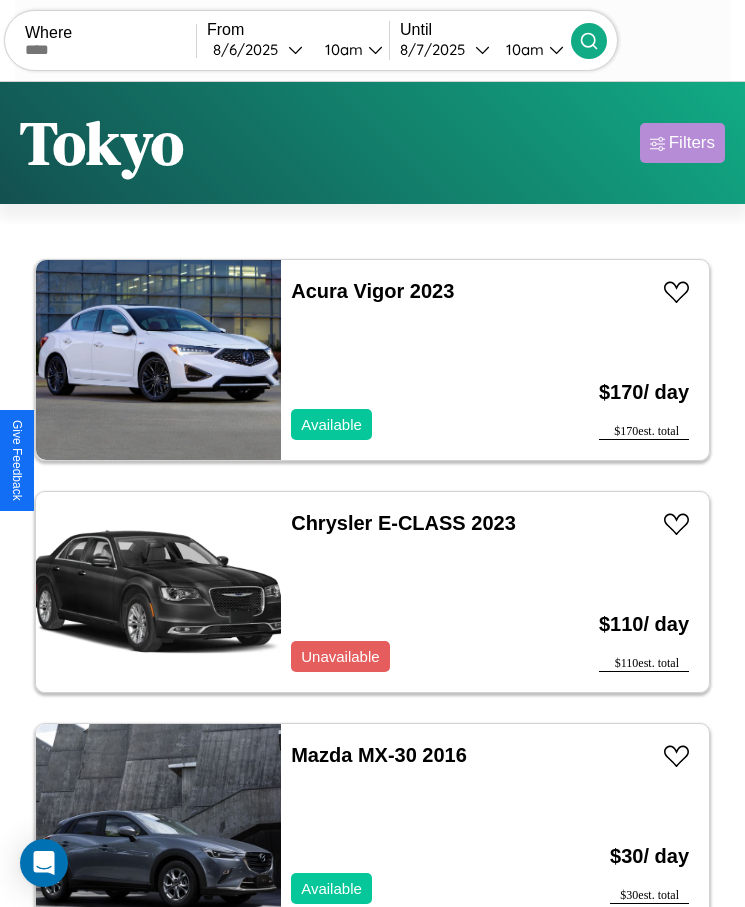 click on "Filters" at bounding box center [692, 143] 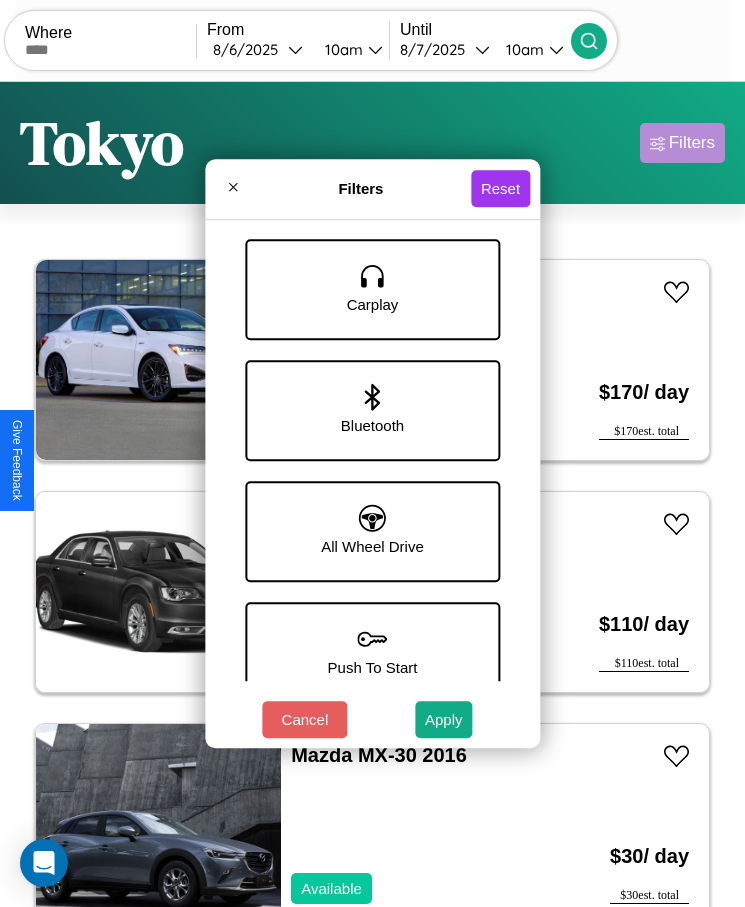 scroll, scrollTop: 1247, scrollLeft: 0, axis: vertical 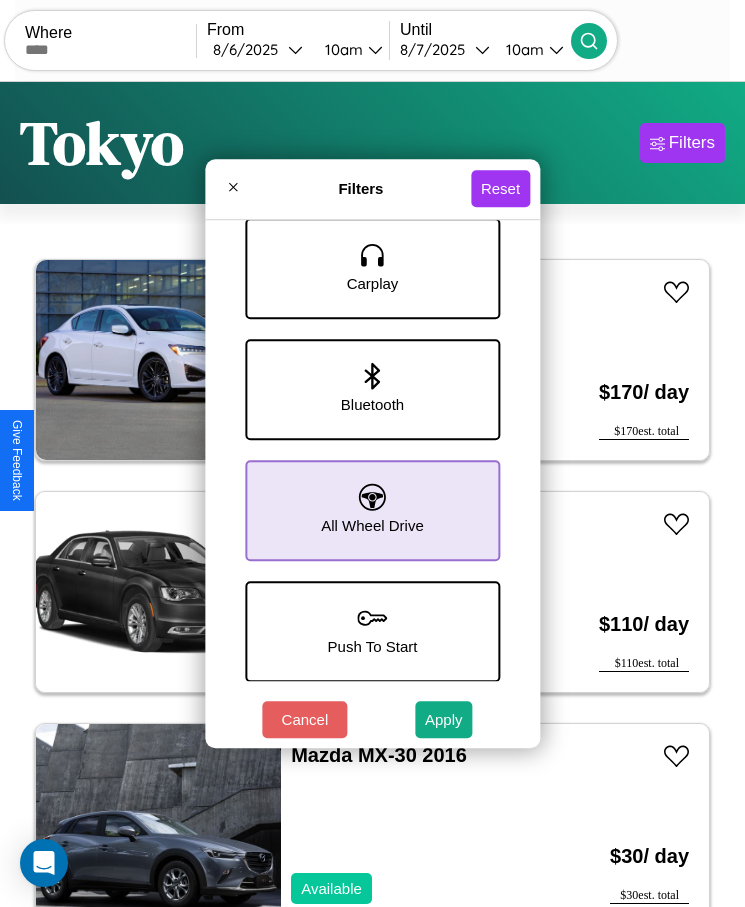 click 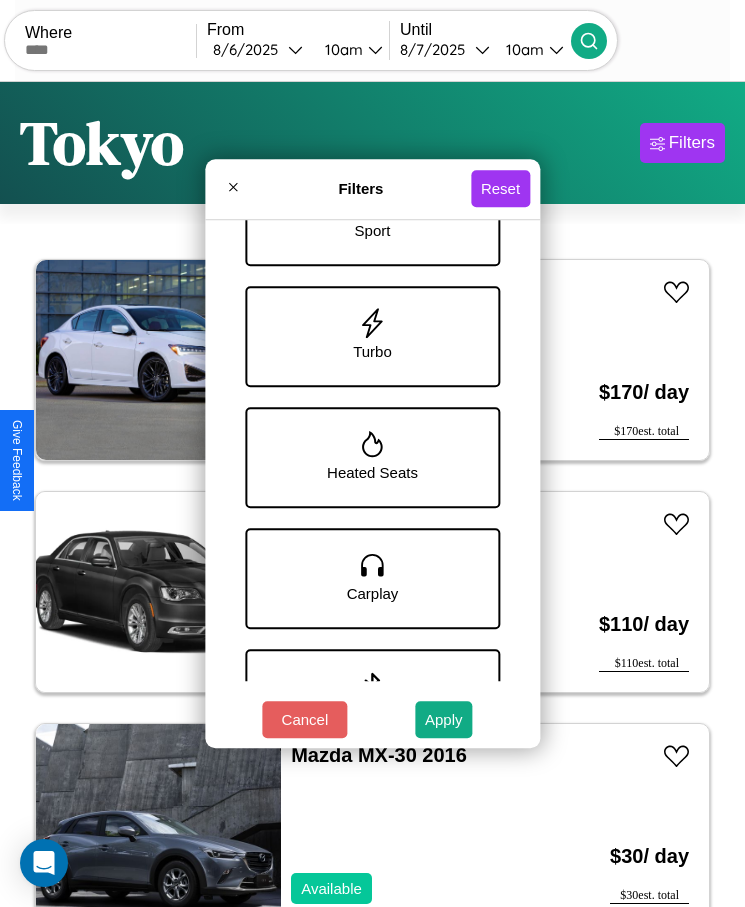 scroll, scrollTop: 694, scrollLeft: 0, axis: vertical 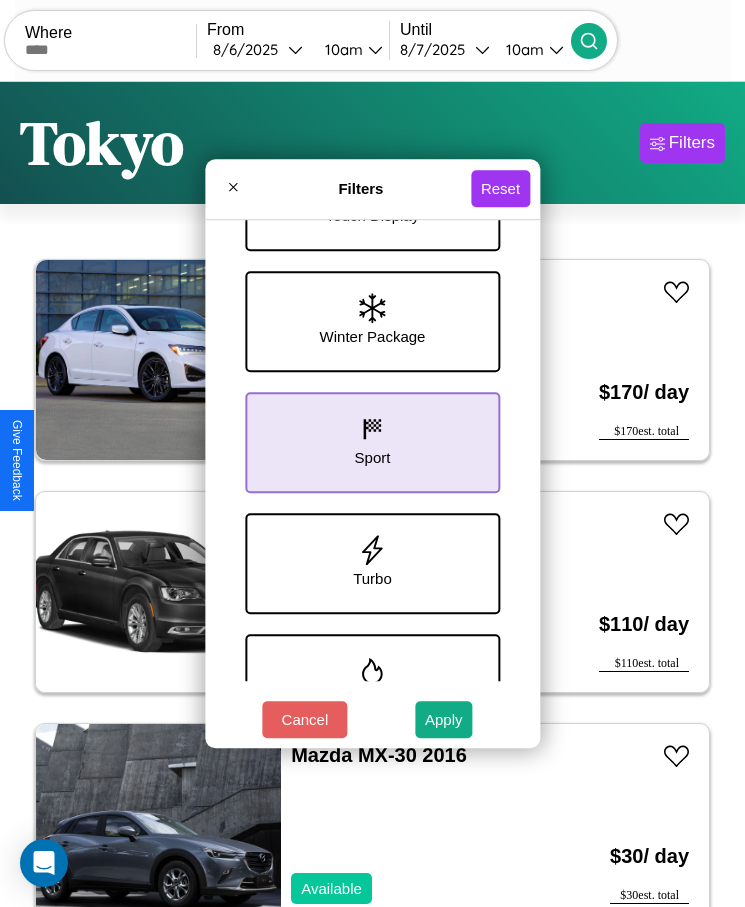 click 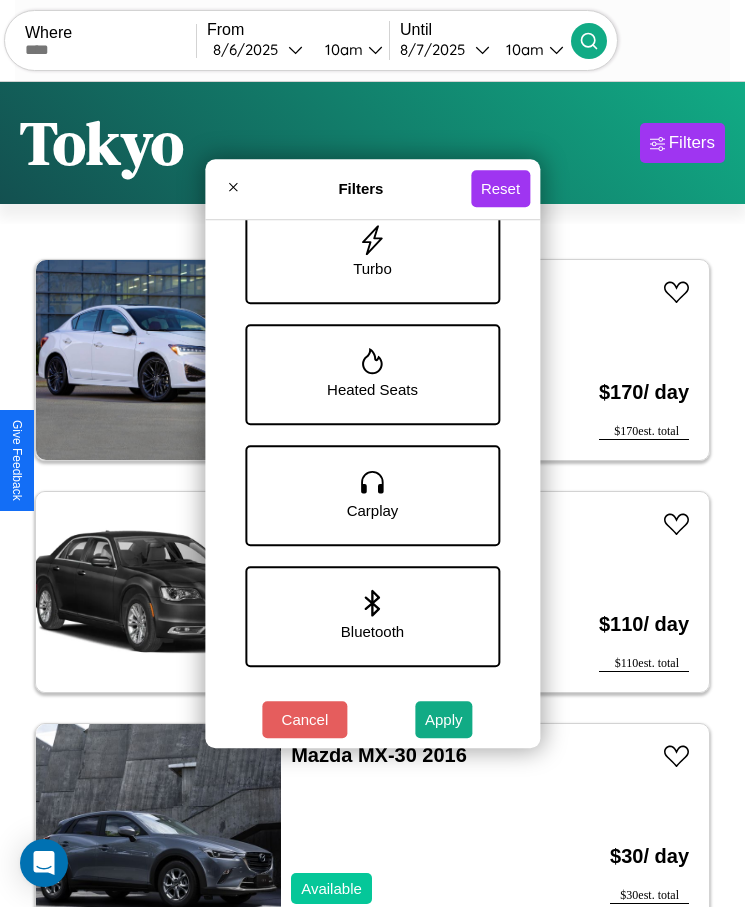 scroll, scrollTop: 1057, scrollLeft: 0, axis: vertical 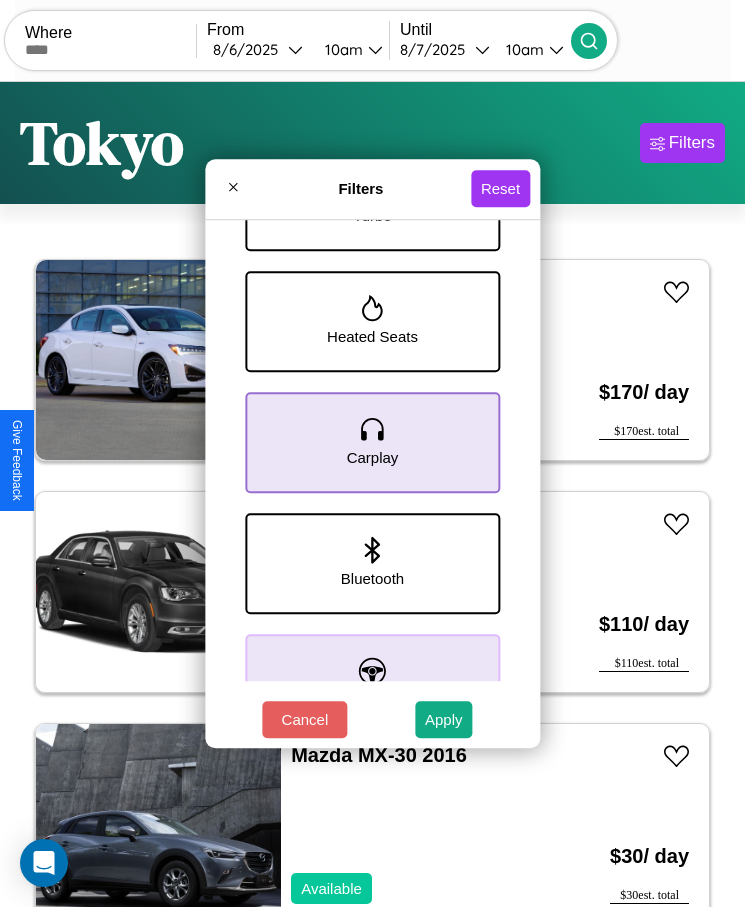 click 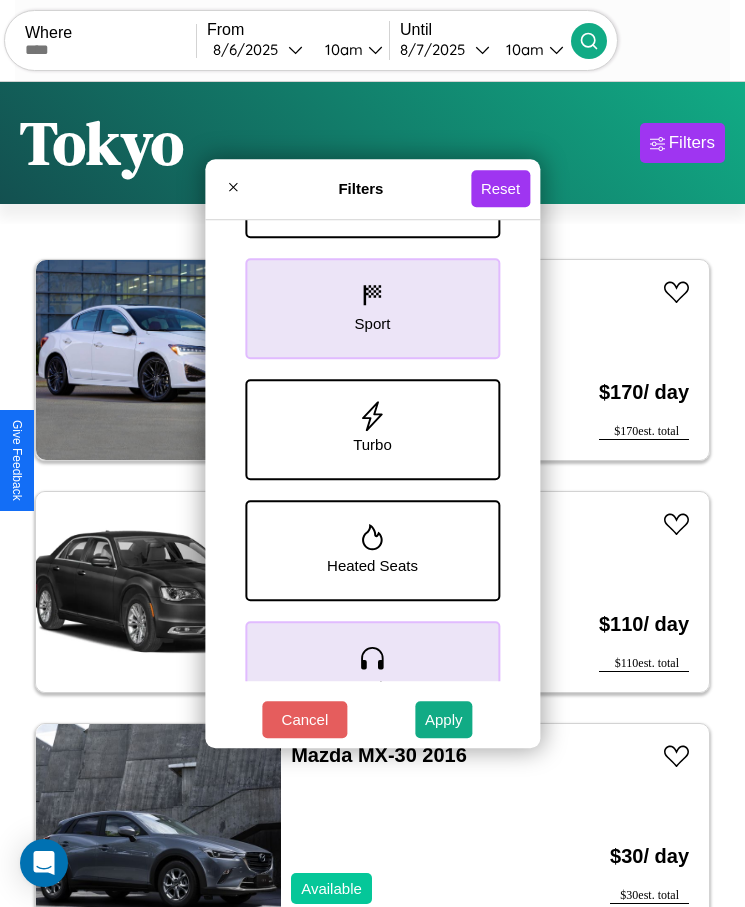 scroll, scrollTop: 815, scrollLeft: 0, axis: vertical 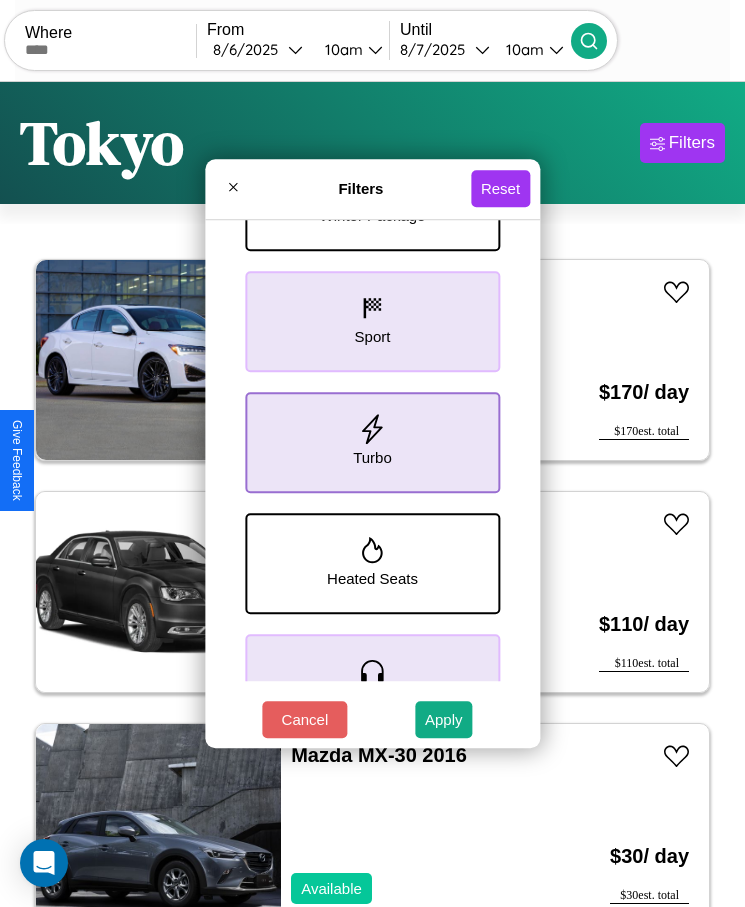 click 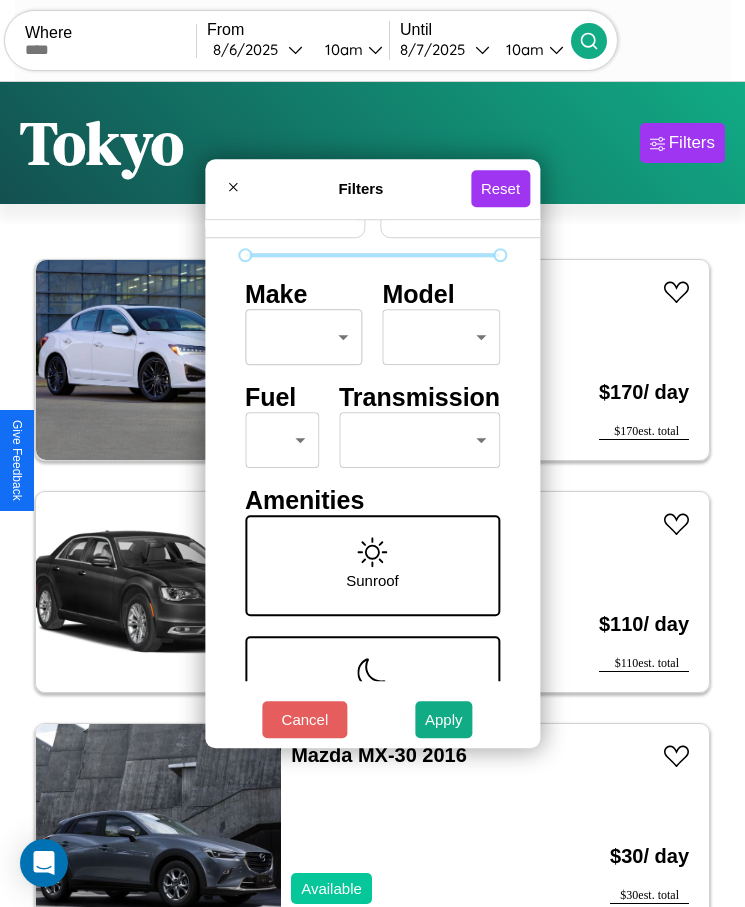 scroll, scrollTop: 85, scrollLeft: 0, axis: vertical 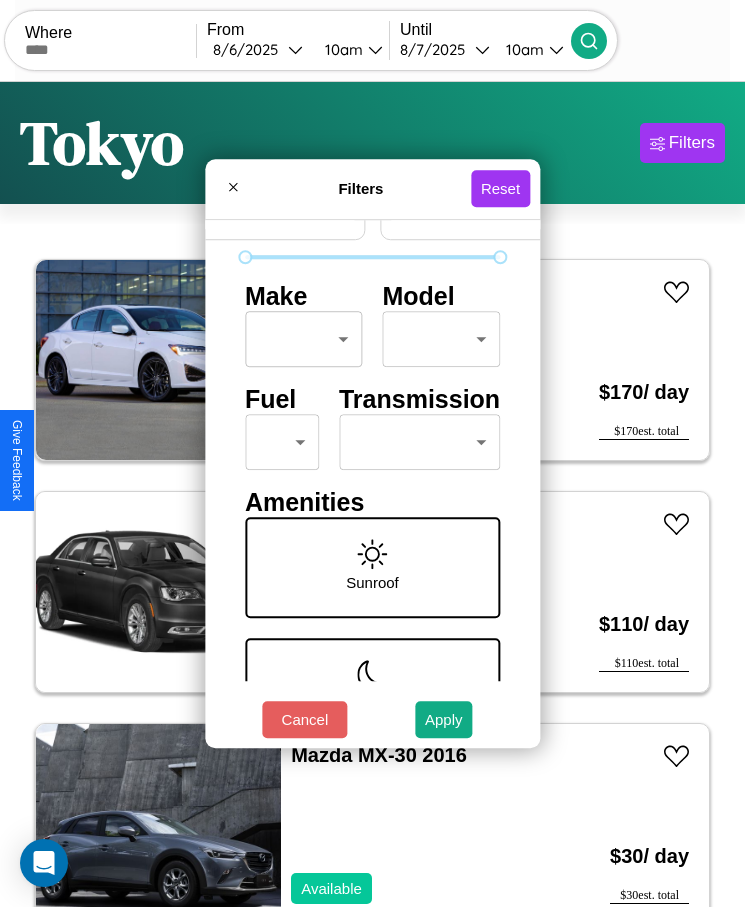 click on "CarGo Where From 8 / 6 / 2025 10am Until 8 / 7 / 2025 10am Become a Host Login Sign Up Tokyo Filters 28  cars in this area These cars can be picked up in this city. Acura   Vigor   2023 Available $ 170  / day $ 170  est. total Chrysler   E-CLASS   2023 Unavailable $ 110  / day $ 110  est. total Mazda   MX-30   2016 Available $ 30  / day $ 30  est. total Subaru   B9 Tribeca   2018 Available $ 90  / day $ 90  est. total Fiat   500e   2018 Unavailable $ 150  / day $ 150  est. total Lamborghini   Huracan   2023 Available $ 170  / day $ 170  est. total Tesla   Model 3   2022 Unavailable $ 70  / day $ 70  est. total Chevrolet   P6S   2016 Available $ 110  / day $ 110  est. total Lincoln   MKZ   2023 Unavailable $ 50  / day $ 50  est. total Bentley   Rolls-Royce Park Ward   2019 Available $ 150  / day $ 150  est. total Infiniti   M35   2023 Available $ 170  / day $ 170  est. total Tesla   Cybertruck   2022 Available $ 100  / day $ 100  est. total Hyundai   Santa Fe XL   2021 Available $ 110  / day $ 110  est. total" at bounding box center (372, 478) 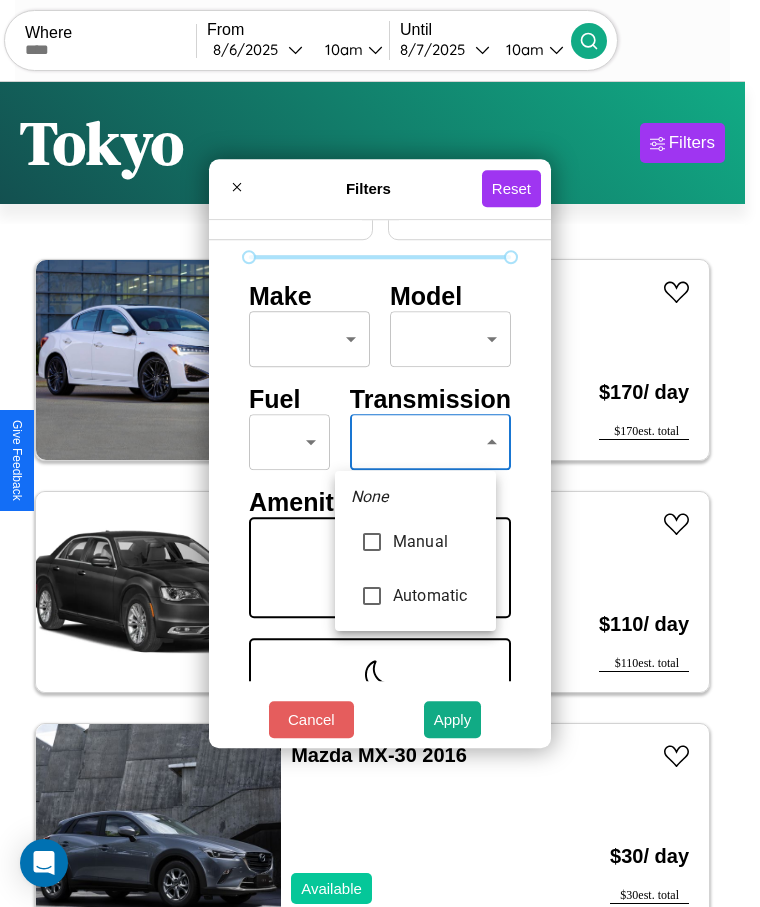 type on "*********" 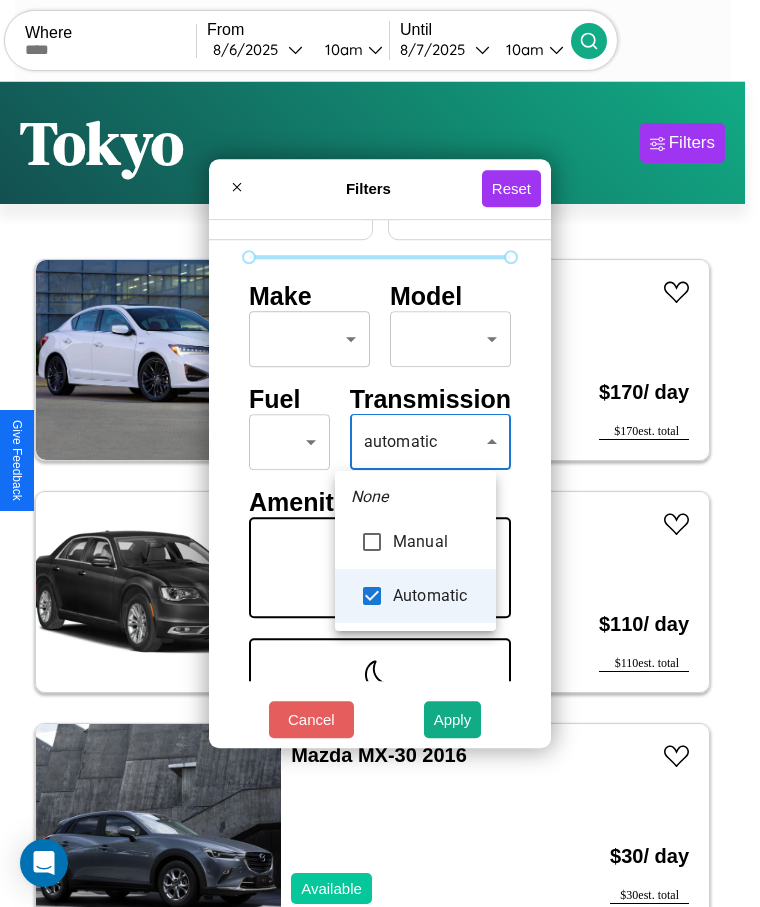 click at bounding box center (380, 453) 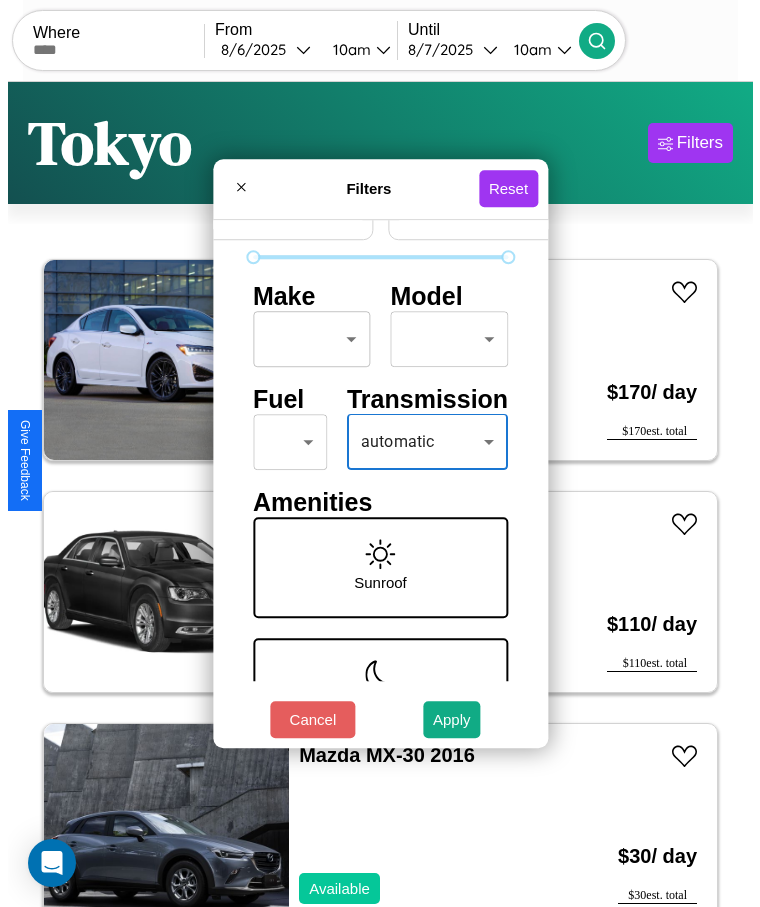 scroll, scrollTop: 0, scrollLeft: 0, axis: both 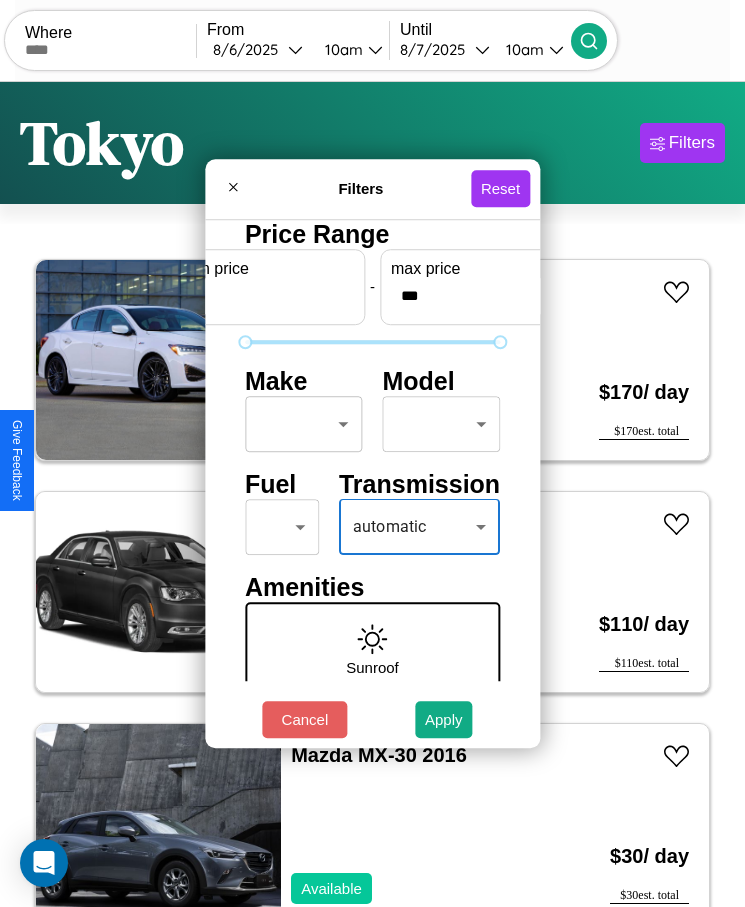 click on "CarGo Where From 8 / 6 / 2025 10am Until 8 / 7 / 2025 10am Become a Host Login Sign Up Tokyo Filters 28  cars in this area These cars can be picked up in this city. Acura   Vigor   2023 Available $ 170  / day $ 170  est. total Chrysler   E-CLASS   2023 Unavailable $ 110  / day $ 110  est. total Mazda   MX-30   2016 Available $ 30  / day $ 30  est. total Subaru   B9 Tribeca   2018 Available $ 90  / day $ 90  est. total Fiat   500e   2018 Unavailable $ 150  / day $ 150  est. total Lamborghini   Huracan   2023 Available $ 170  / day $ 170  est. total Tesla   Model 3   2022 Unavailable $ 70  / day $ 70  est. total Chevrolet   P6S   2016 Available $ 110  / day $ 110  est. total Lincoln   MKZ   2023 Unavailable $ 50  / day $ 50  est. total Bentley   Rolls-Royce Park Ward   2019 Available $ 150  / day $ 150  est. total Infiniti   M35   2023 Available $ 170  / day $ 170  est. total Tesla   Cybertruck   2022 Available $ 100  / day $ 100  est. total Hyundai   Santa Fe XL   2021 Available $ 110  / day $ 110  est. total" at bounding box center (372, 478) 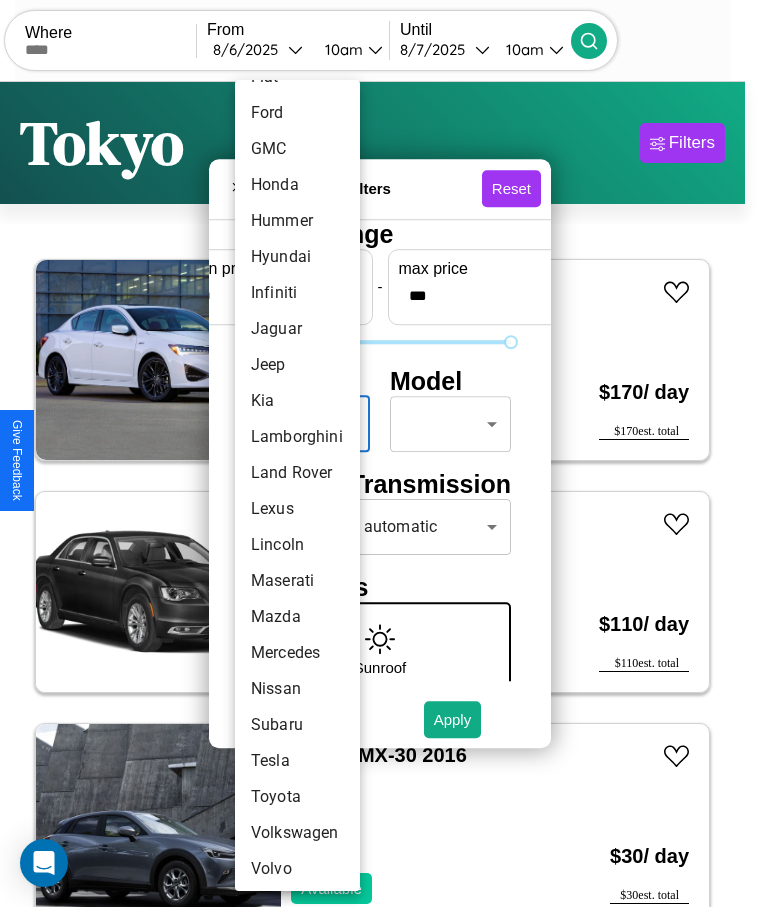scroll, scrollTop: 501, scrollLeft: 0, axis: vertical 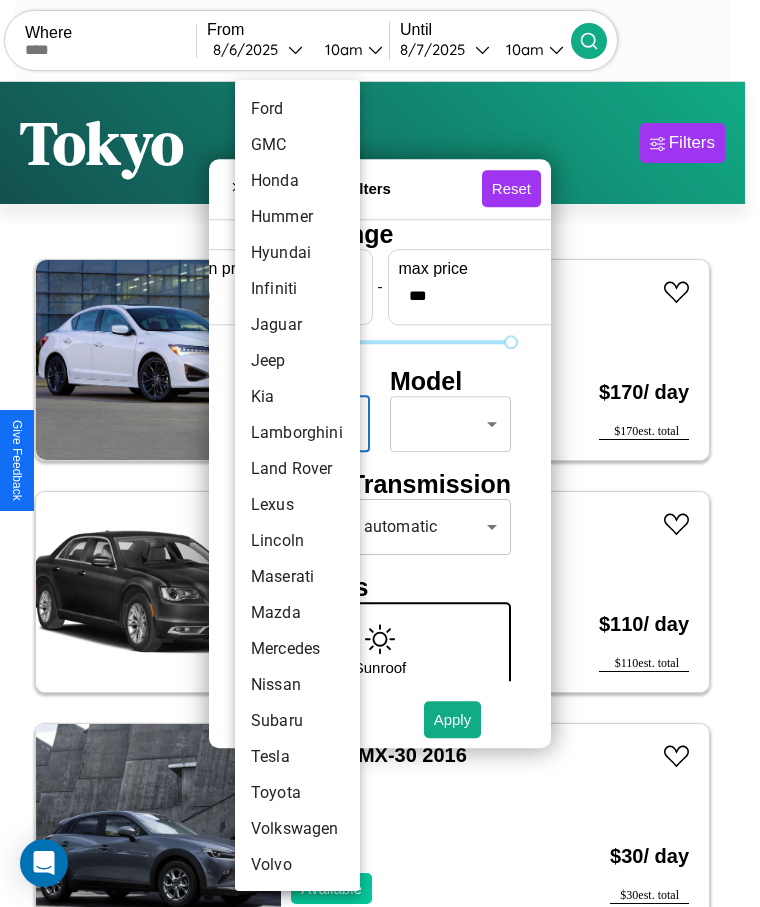click on "Lexus" at bounding box center [297, 505] 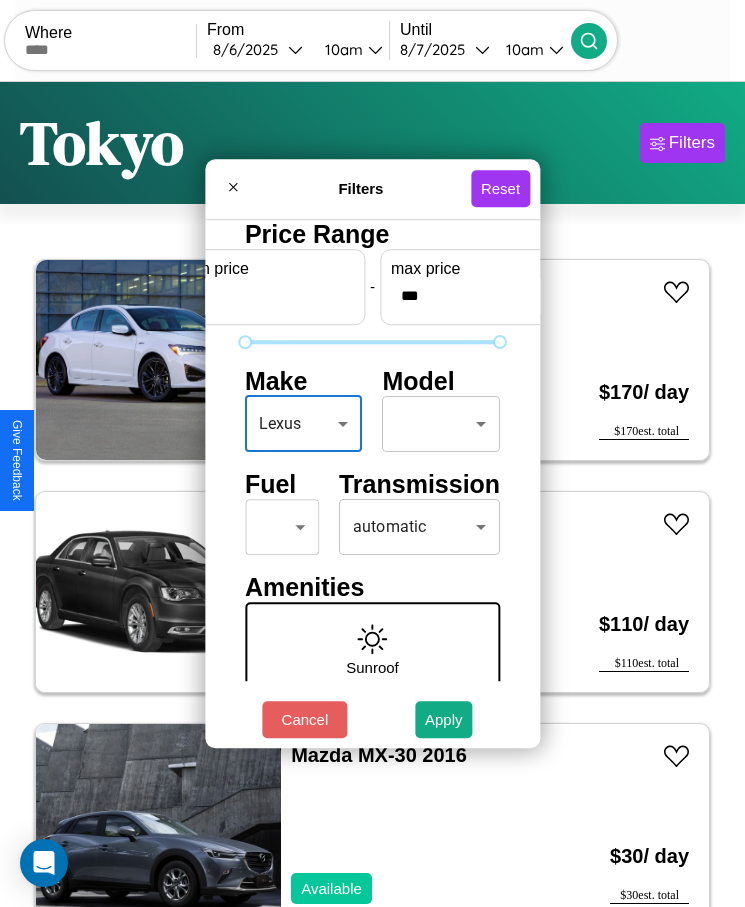 click on "CarGo Where From 8 / 6 / 2025 10am Until 8 / 7 / 2025 10am Become a Host Login Sign Up Tokyo Filters 28  cars in this area These cars can be picked up in this city. Acura   Vigor   2023 Available $ 170  / day $ 170  est. total Chrysler   E-CLASS   2023 Unavailable $ 110  / day $ 110  est. total Mazda   MX-30   2016 Available $ 30  / day $ 30  est. total Subaru   B9 Tribeca   2018 Available $ 90  / day $ 90  est. total Fiat   500e   2018 Unavailable $ 150  / day $ 150  est. total Lamborghini   Huracan   2023 Available $ 170  / day $ 170  est. total Tesla   Model 3   2022 Unavailable $ 70  / day $ 70  est. total Chevrolet   P6S   2016 Available $ 110  / day $ 110  est. total Lincoln   MKZ   2023 Unavailable $ 50  / day $ 50  est. total Bentley   Rolls-Royce Park Ward   2019 Available $ 150  / day $ 150  est. total Infiniti   M35   2023 Available $ 170  / day $ 170  est. total Tesla   Cybertruck   2022 Available $ 100  / day $ 100  est. total Hyundai   Santa Fe XL   2021 Available $ 110  / day $ 110  est. total" at bounding box center (372, 478) 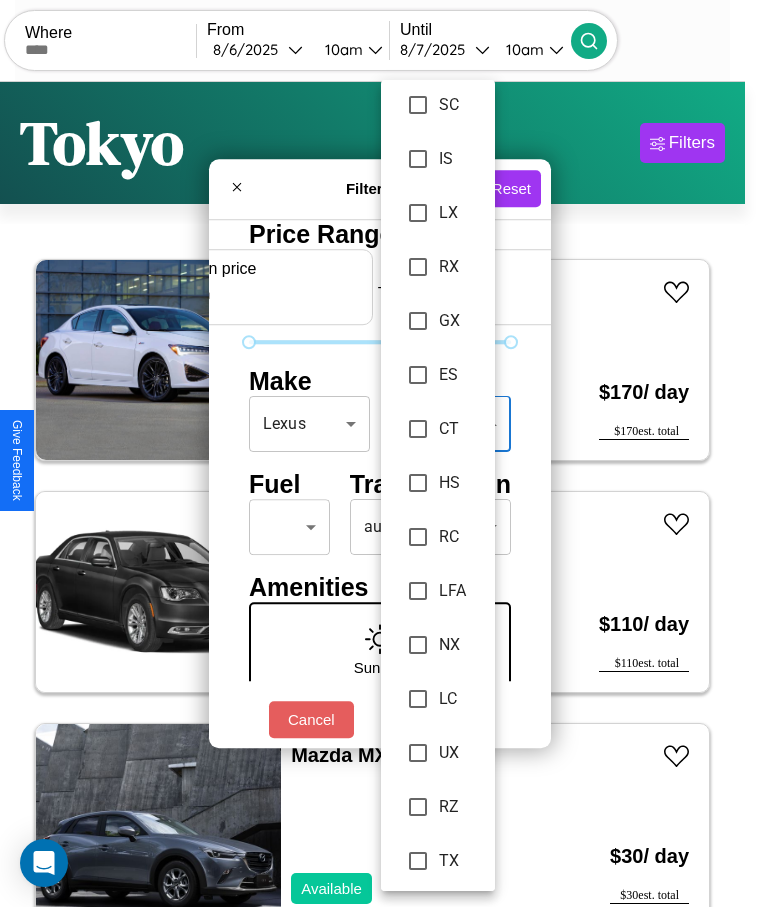 scroll, scrollTop: 159, scrollLeft: 0, axis: vertical 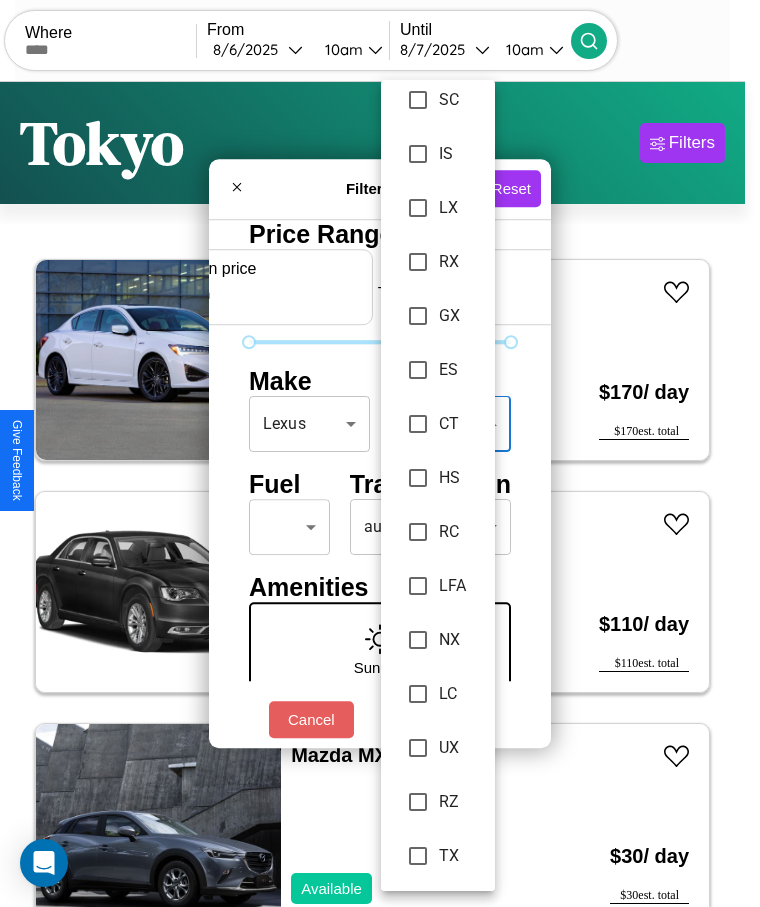 type on "**" 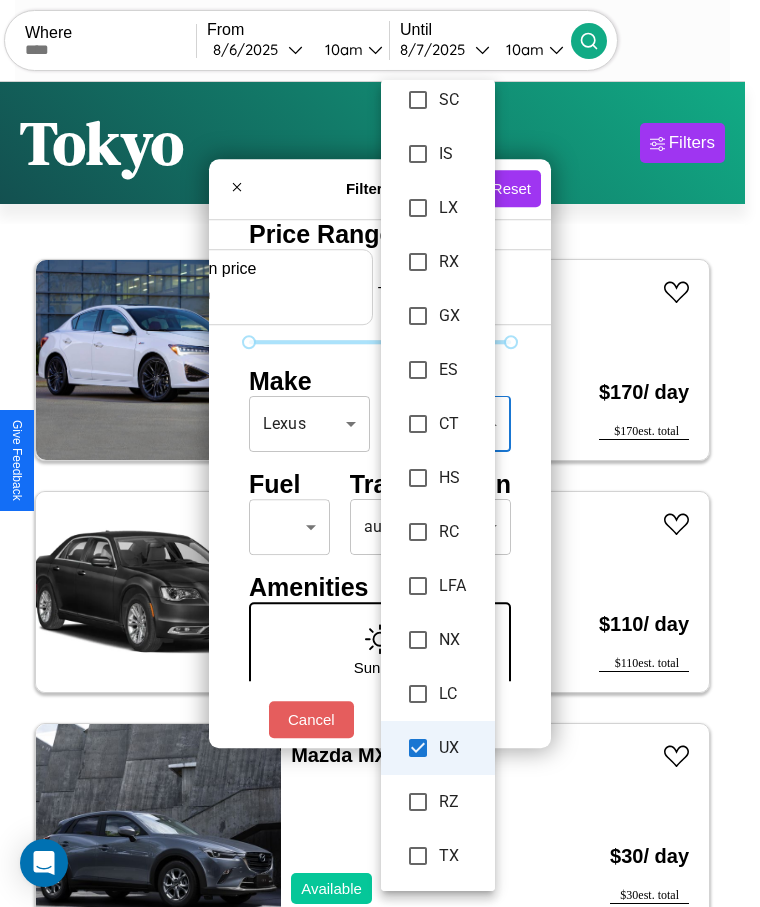 click at bounding box center [380, 453] 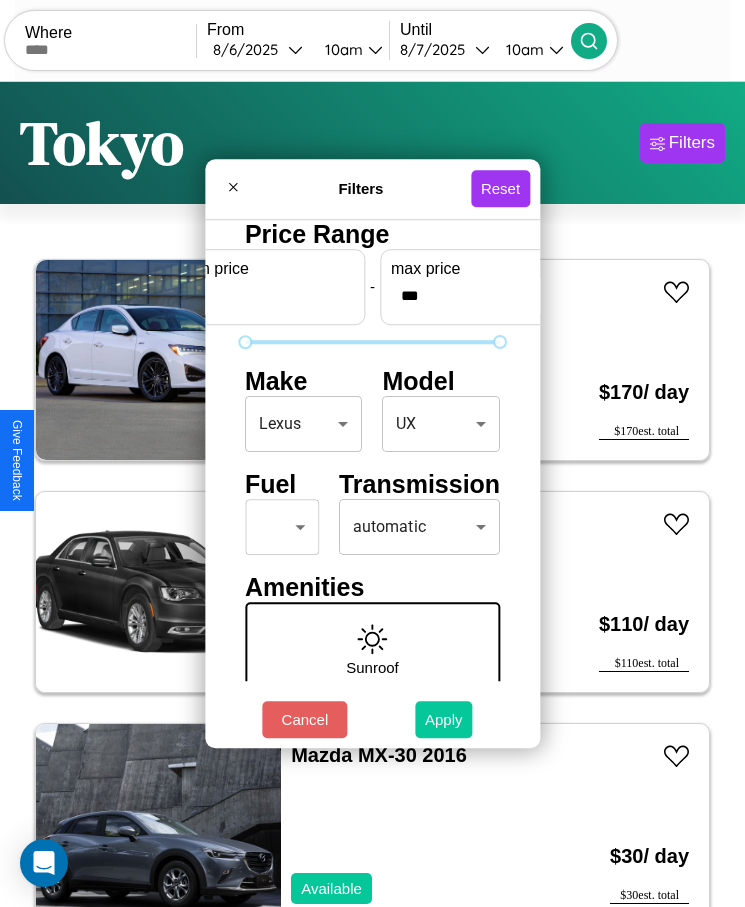 click on "Apply" at bounding box center (444, 719) 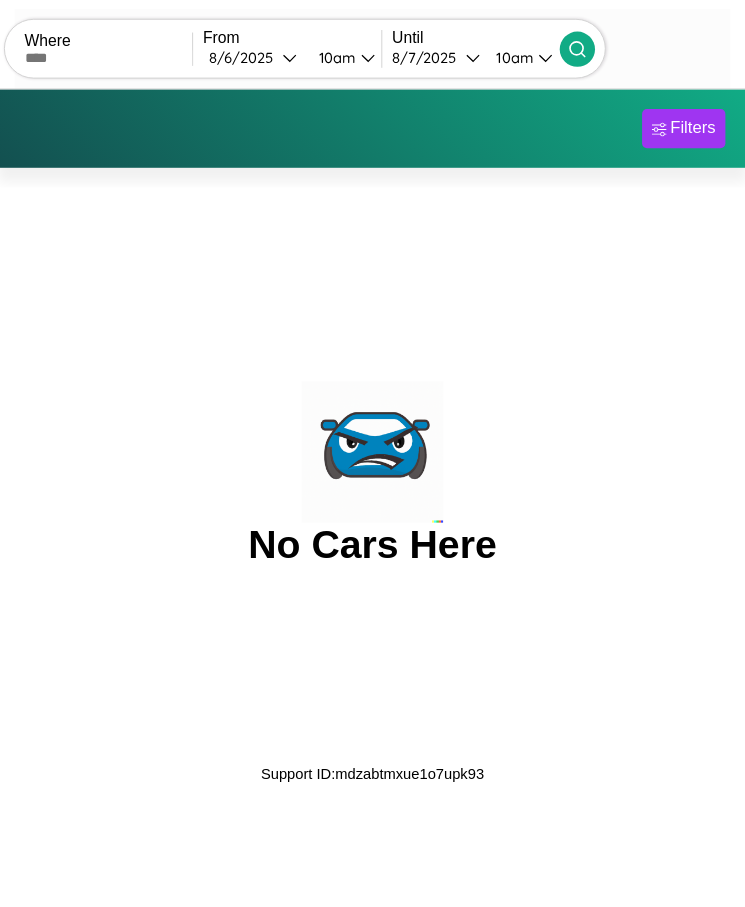 scroll, scrollTop: 0, scrollLeft: 0, axis: both 